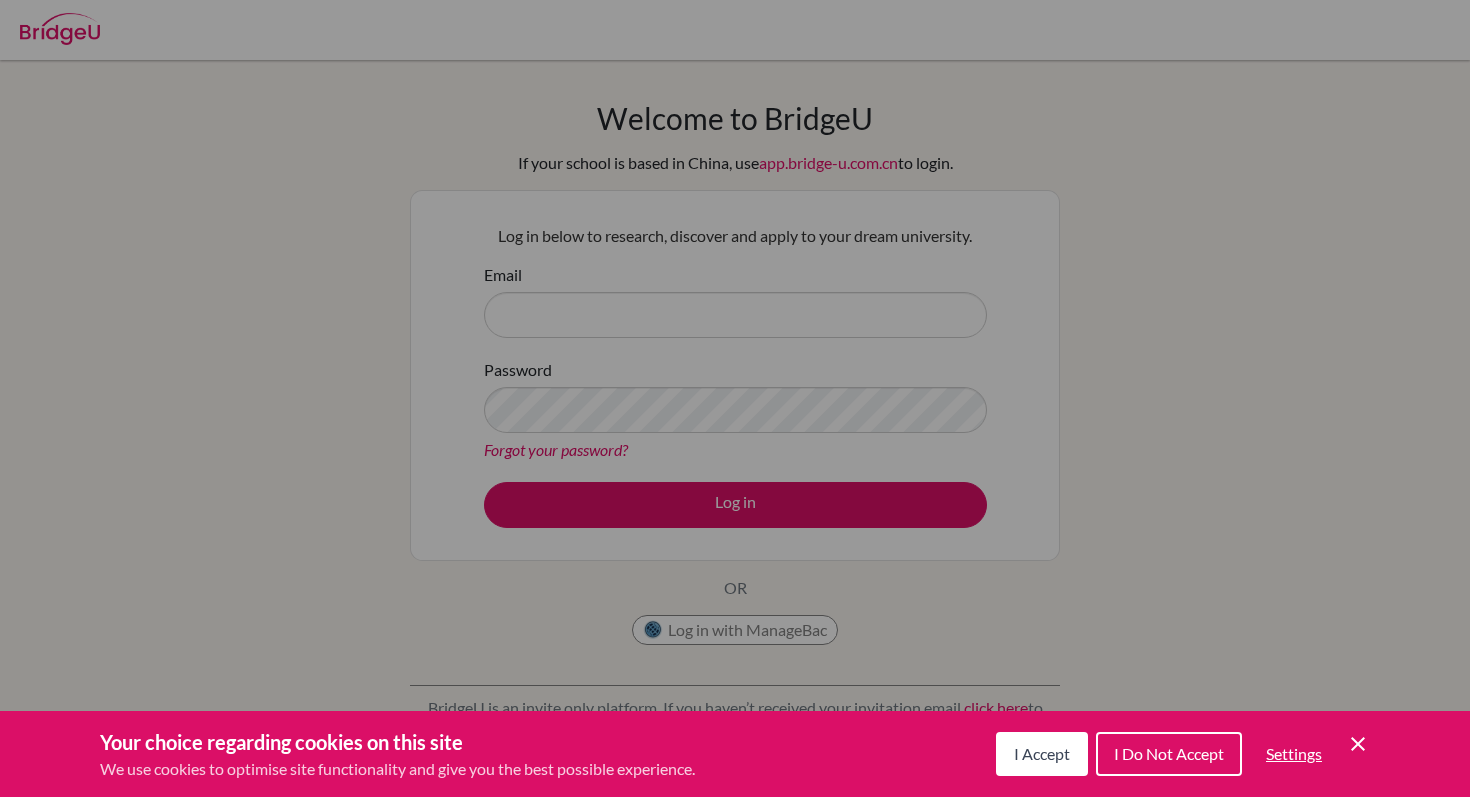 scroll, scrollTop: 0, scrollLeft: 0, axis: both 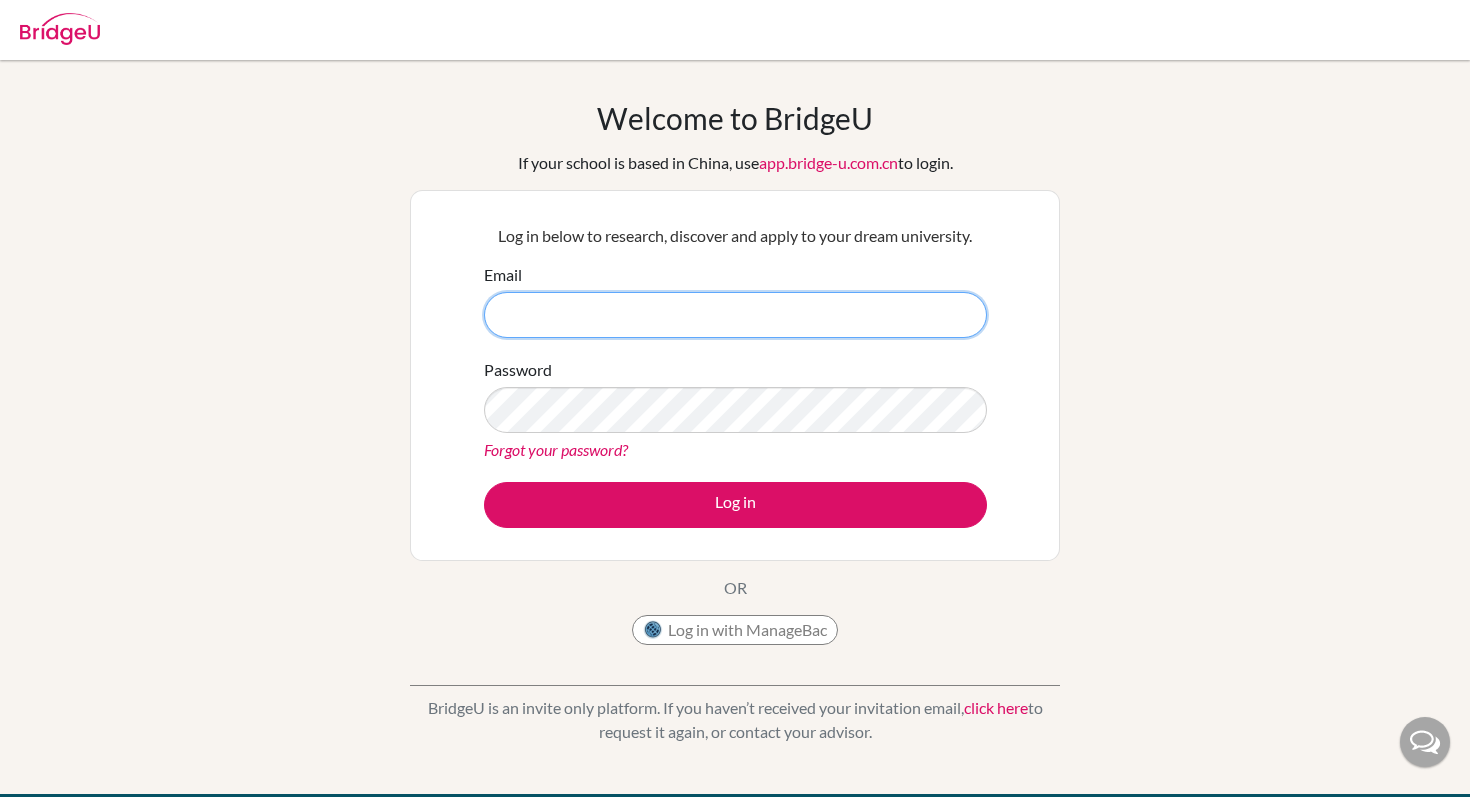 click on "Email" at bounding box center (735, 315) 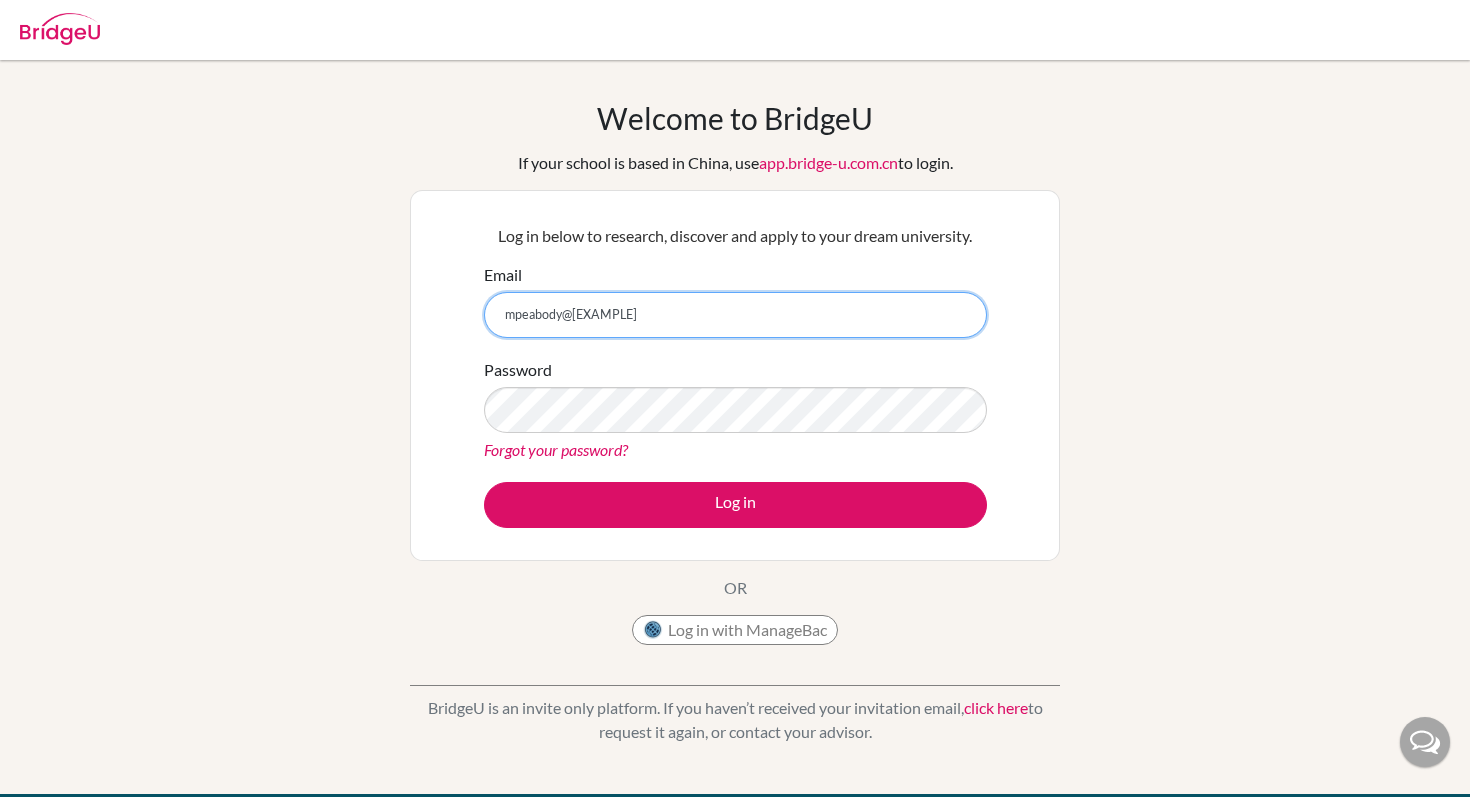 type on "[USERNAME]@example.com" 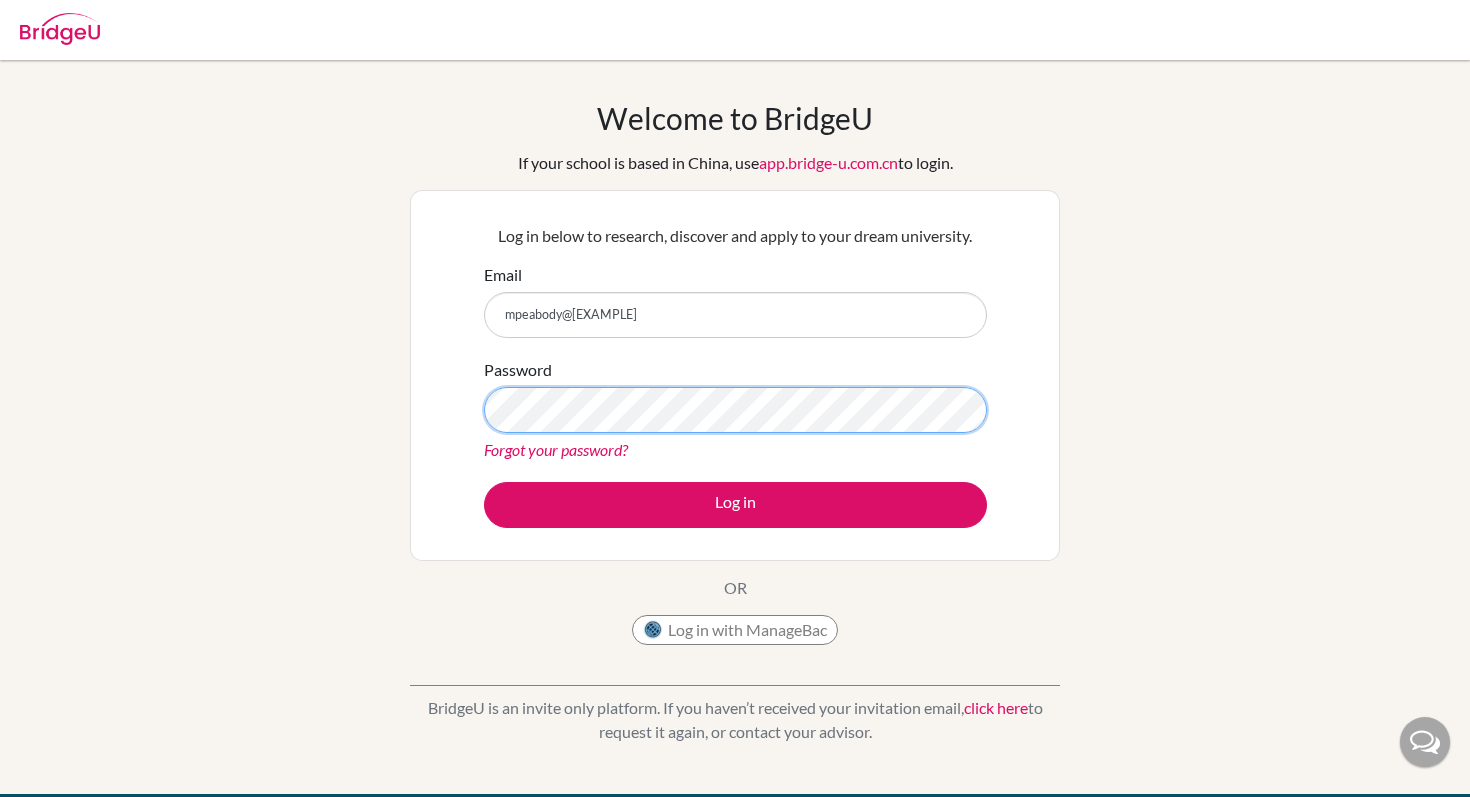 click on "Log in" at bounding box center (735, 505) 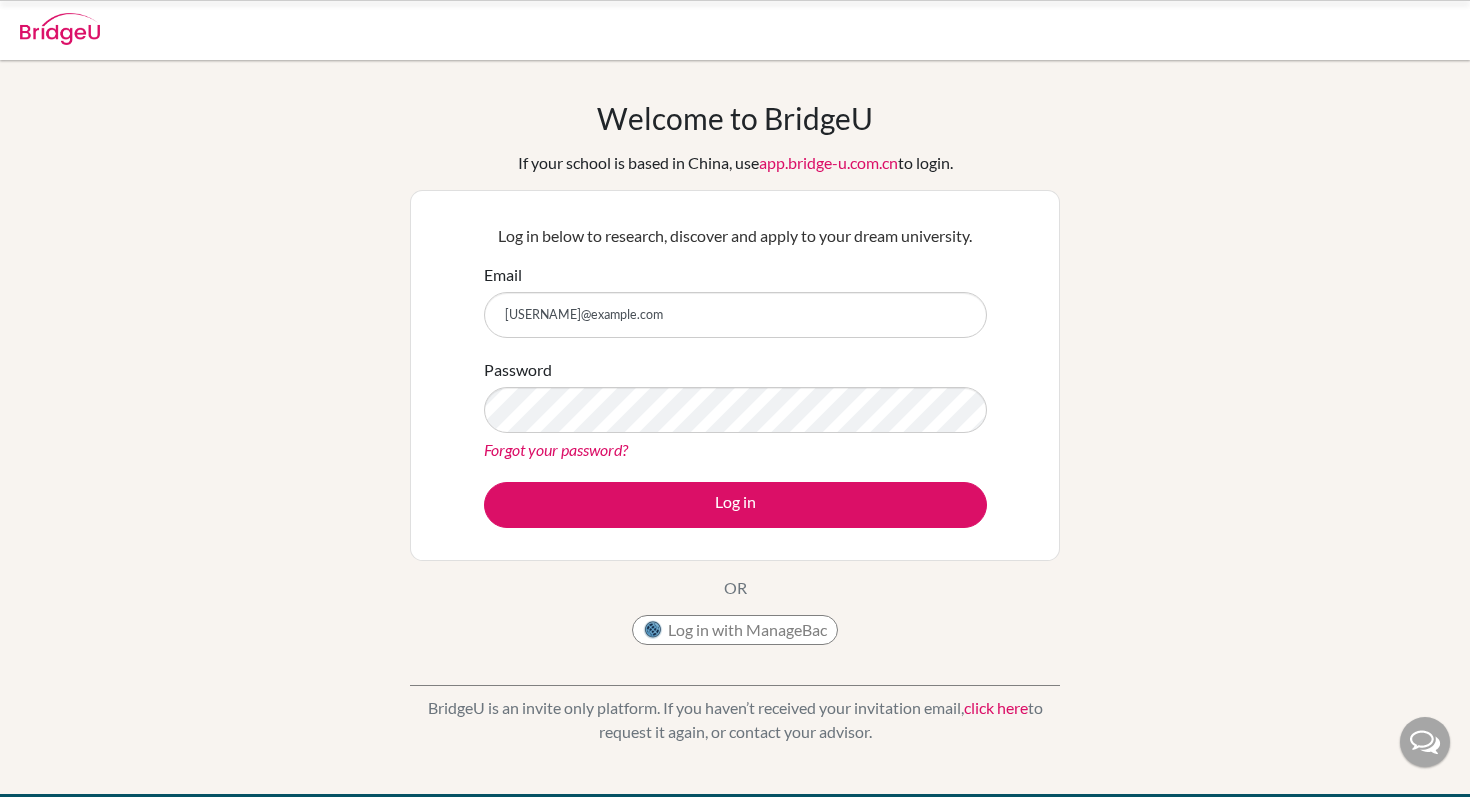 scroll, scrollTop: 0, scrollLeft: 0, axis: both 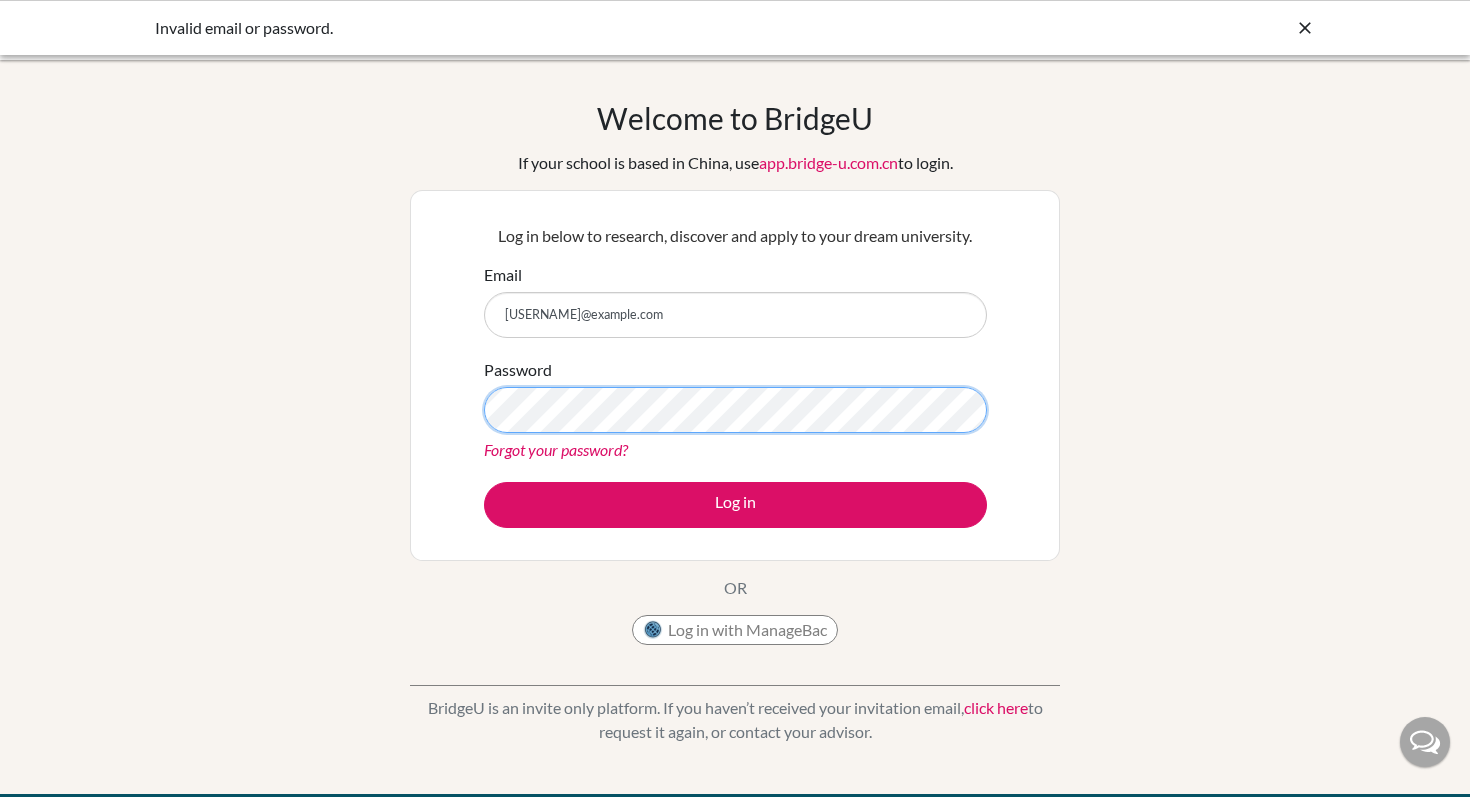 click on "Log in" at bounding box center [735, 505] 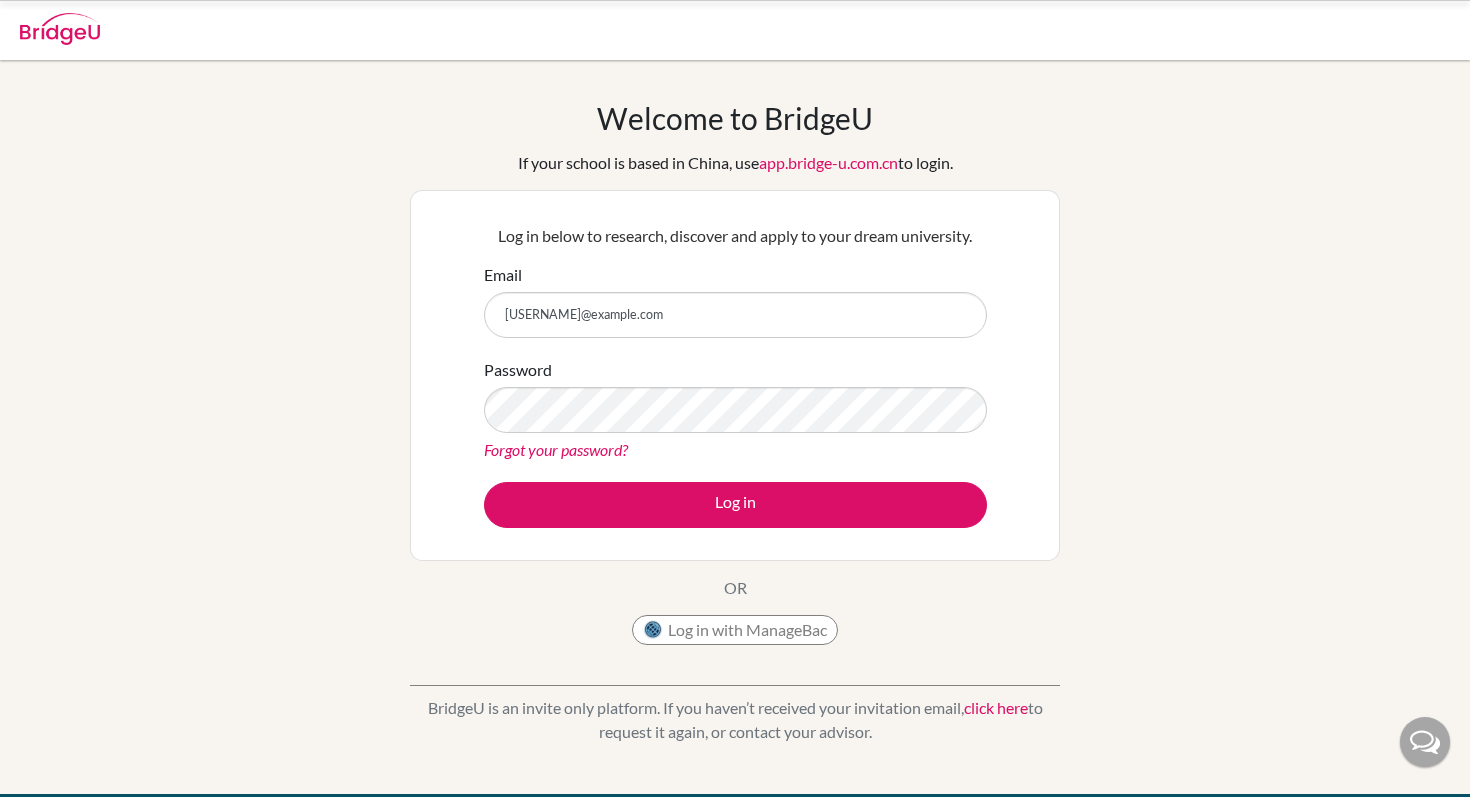 scroll, scrollTop: 0, scrollLeft: 0, axis: both 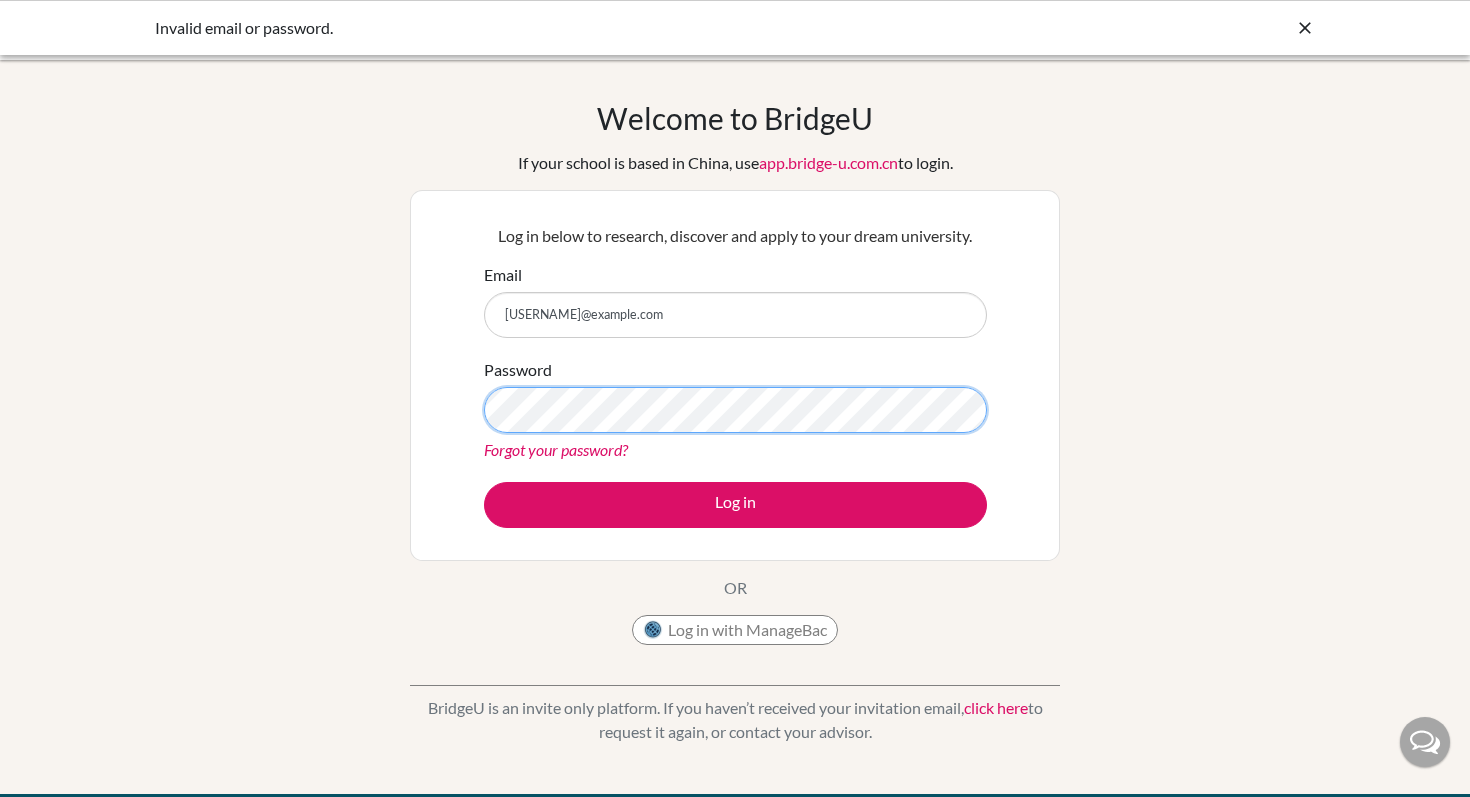 click on "Log in" at bounding box center (735, 505) 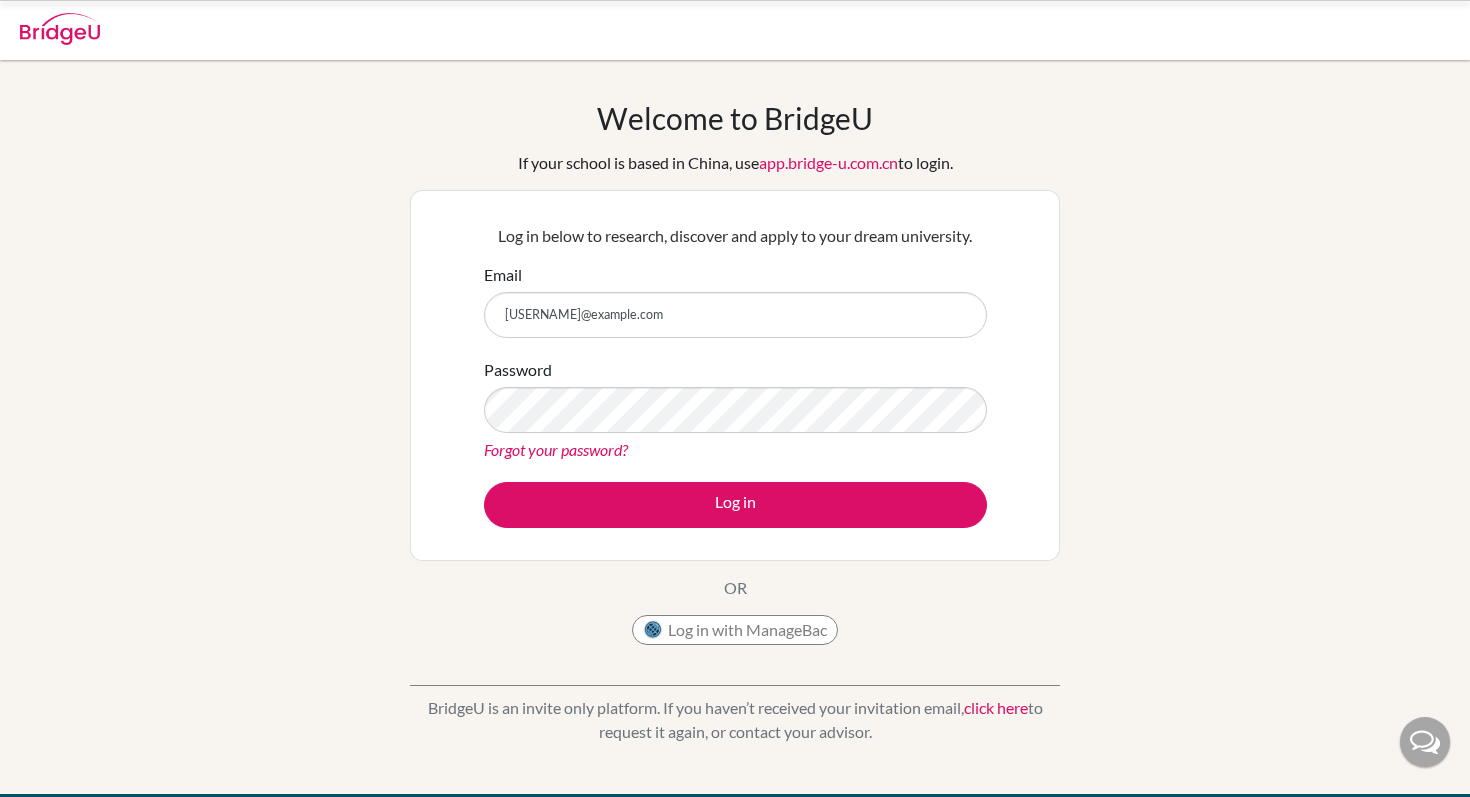 scroll, scrollTop: 0, scrollLeft: 0, axis: both 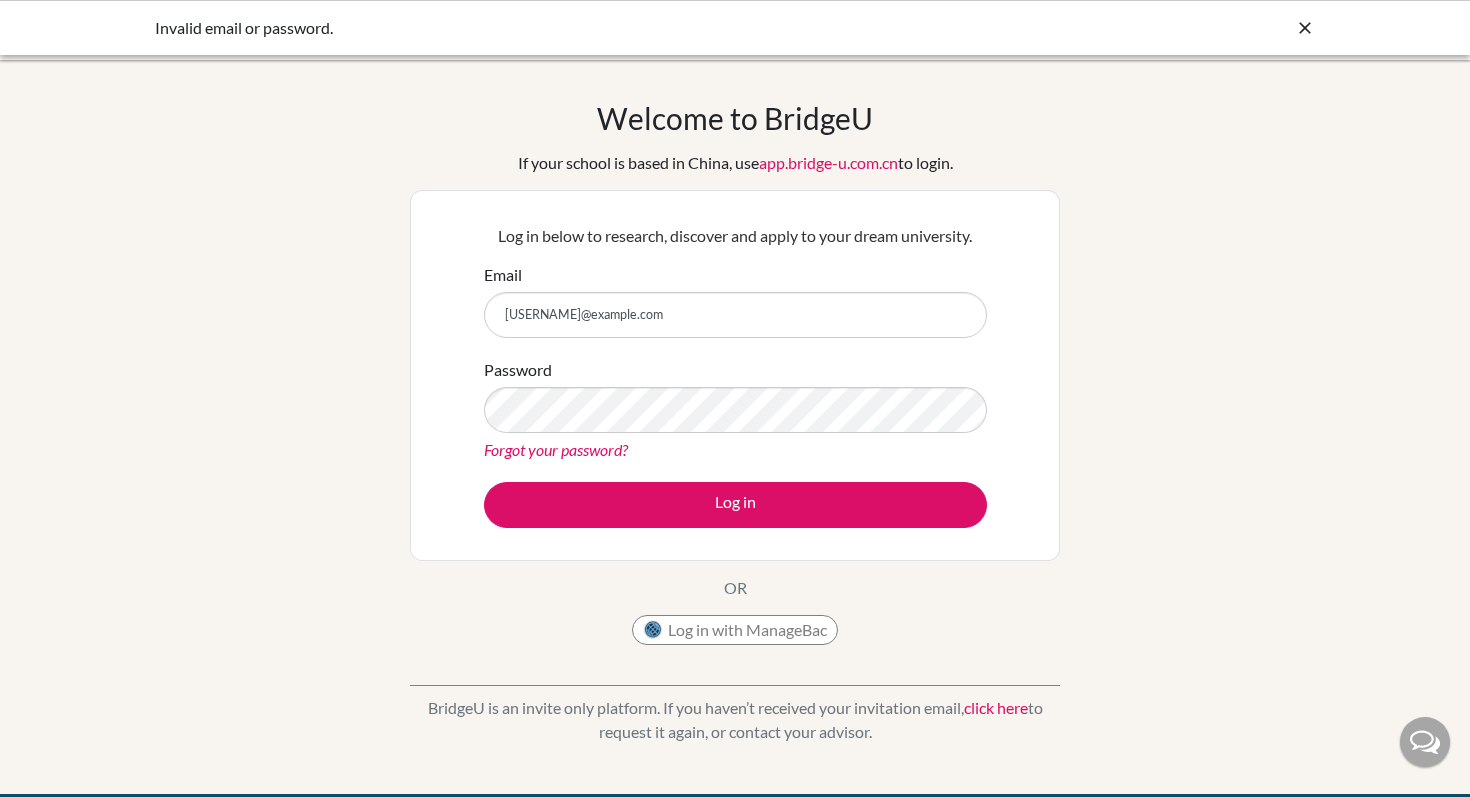 click on "Forgot your password?" at bounding box center [556, 449] 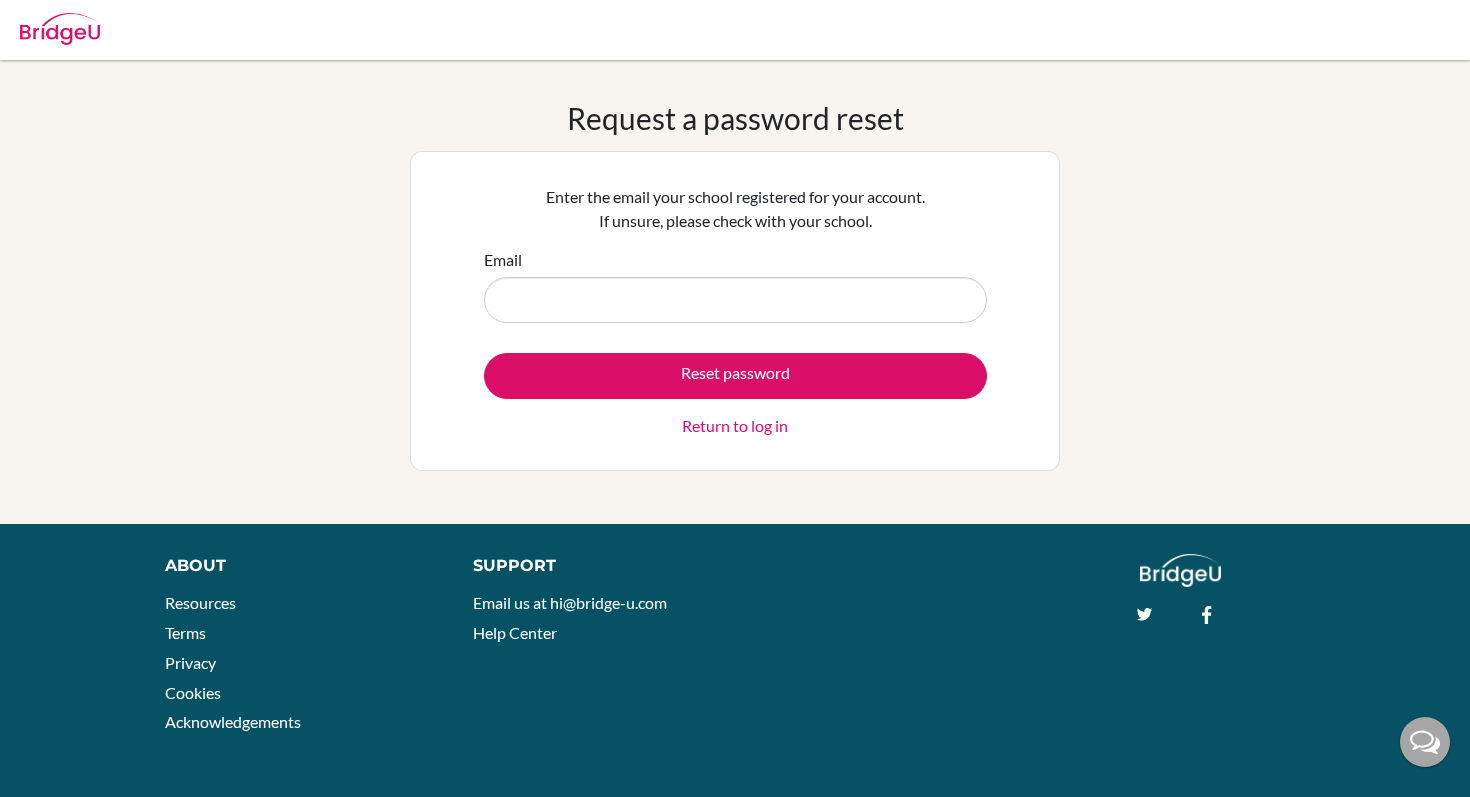 scroll, scrollTop: 0, scrollLeft: 0, axis: both 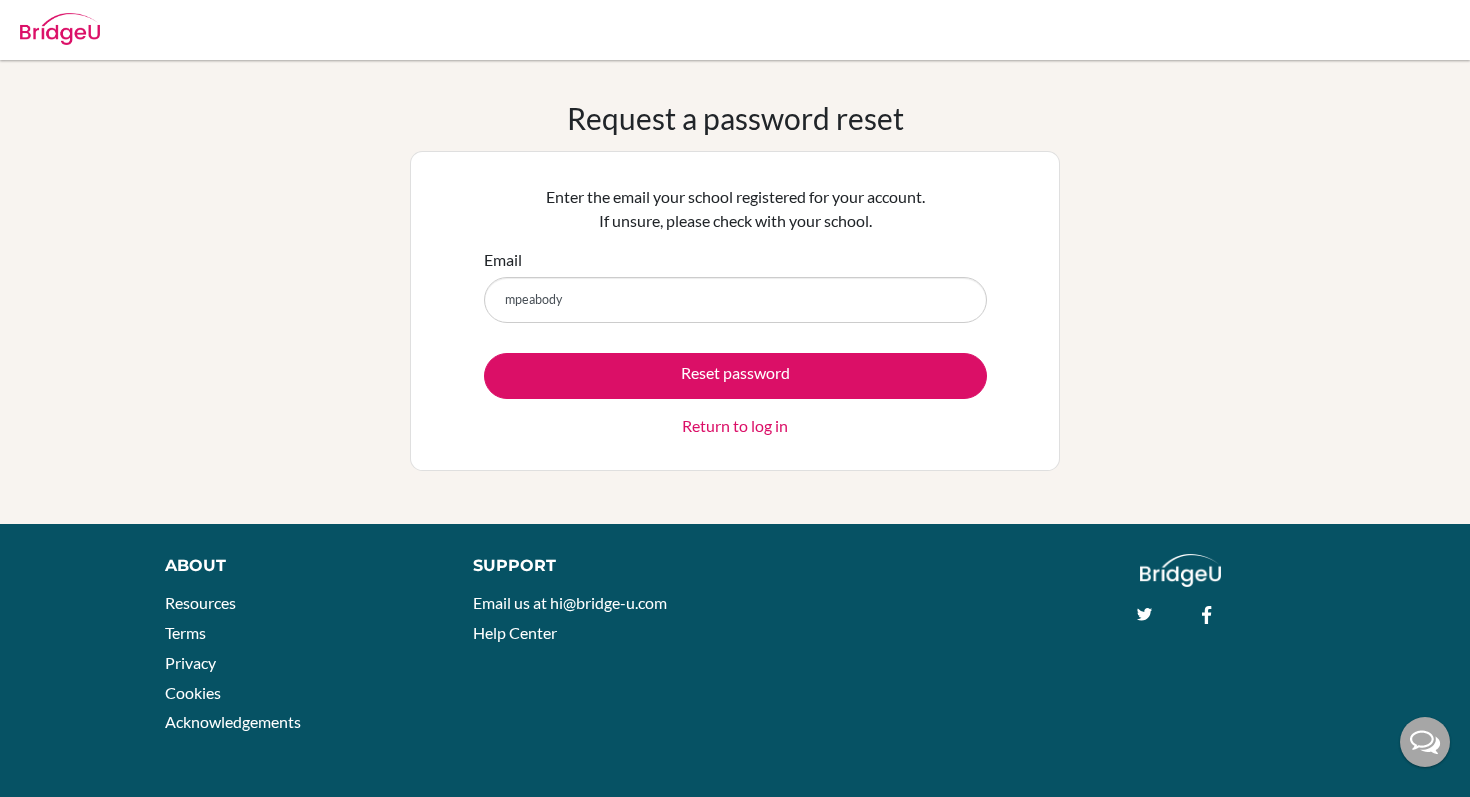 type on "mpeabody@[EXAMPLE.COM]" 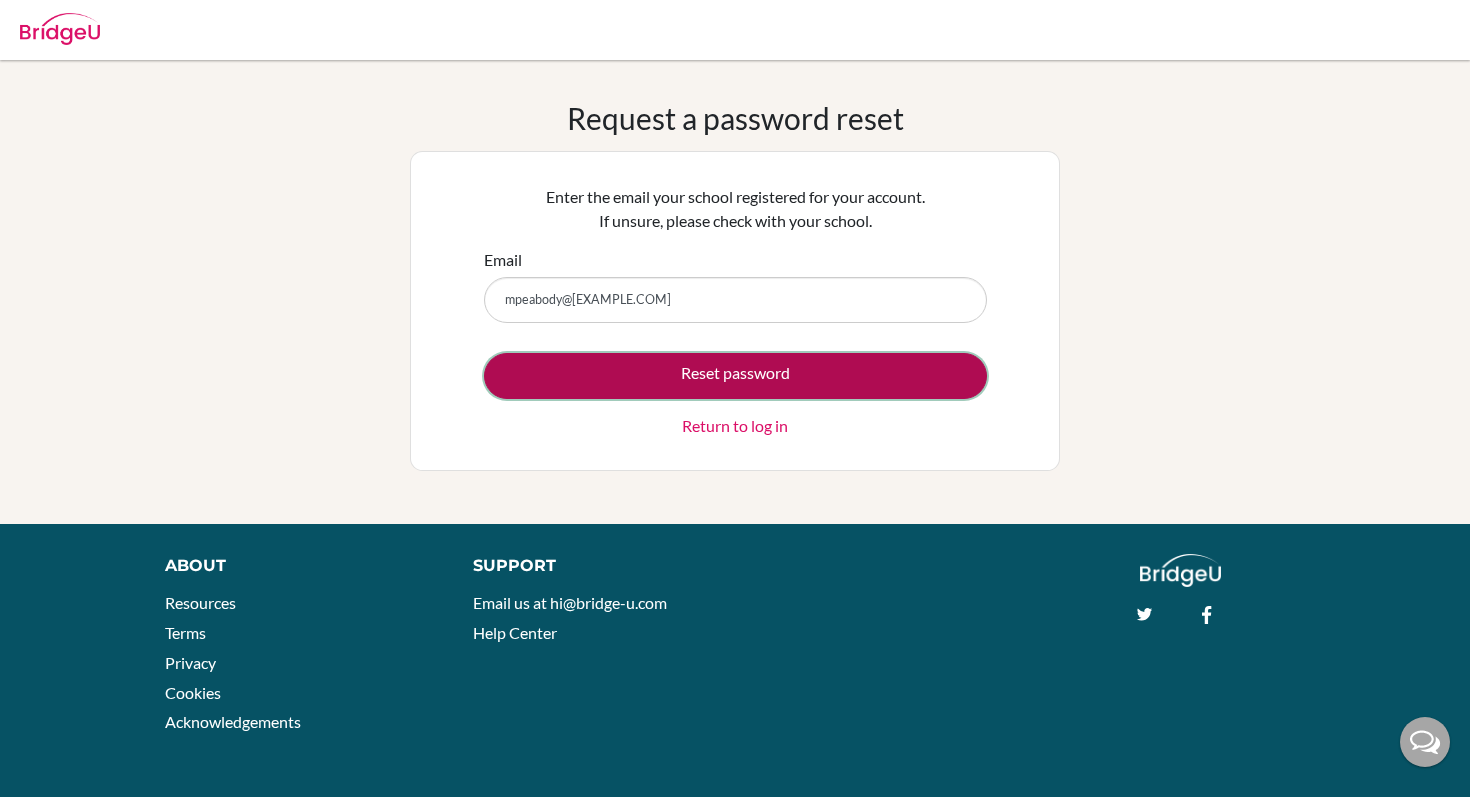 click on "Reset password" at bounding box center (735, 376) 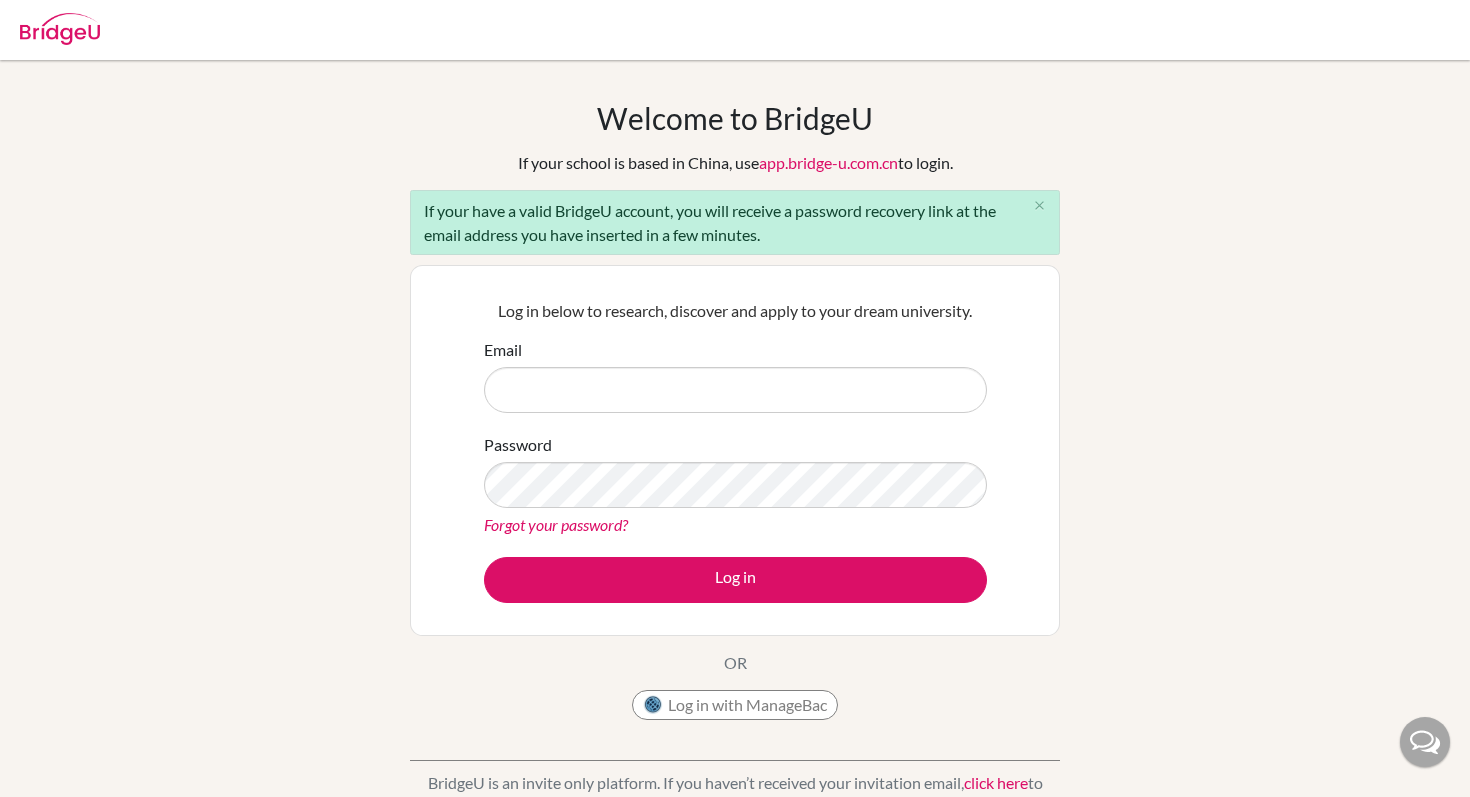 scroll, scrollTop: 0, scrollLeft: 0, axis: both 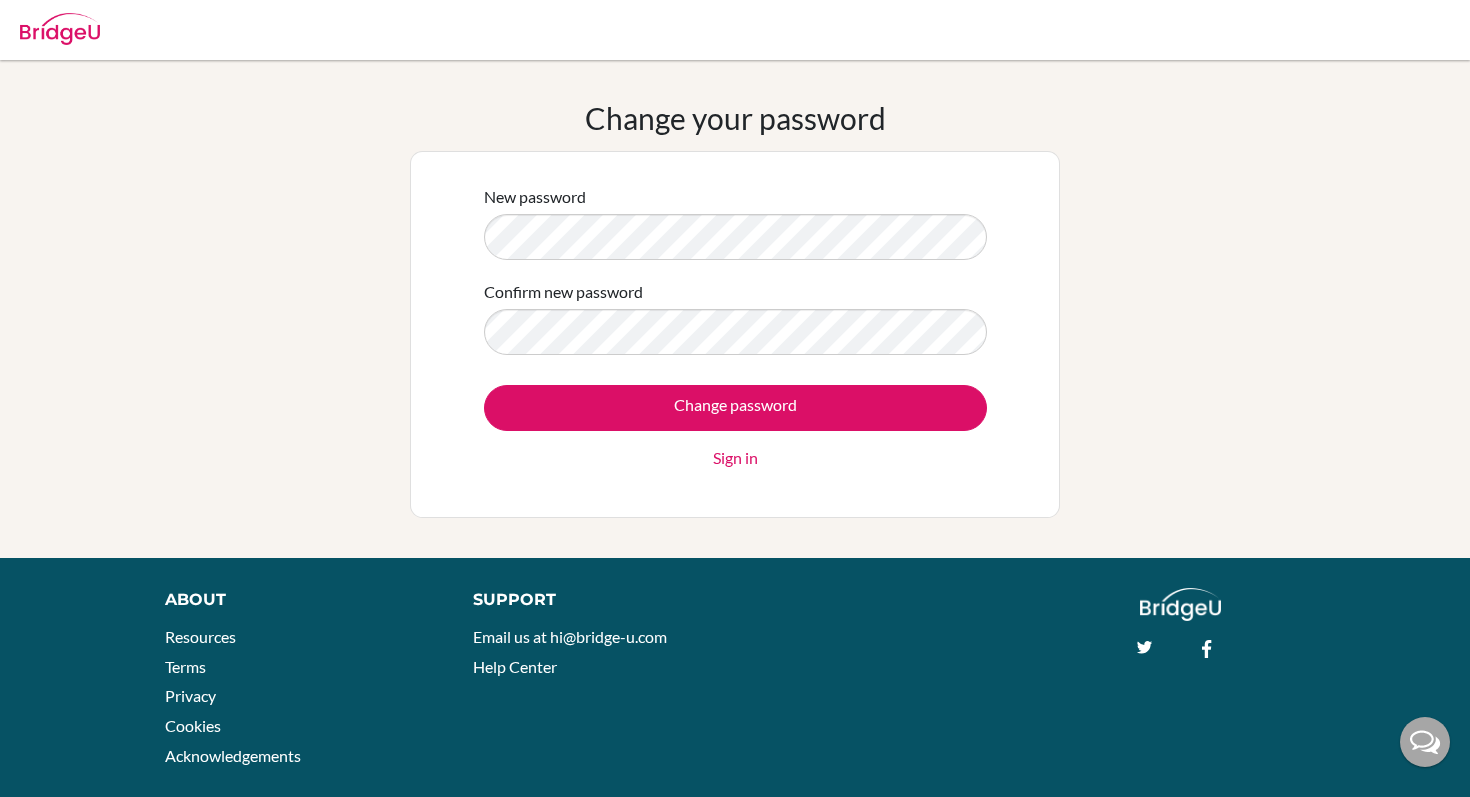 click on "Change password" at bounding box center (735, 408) 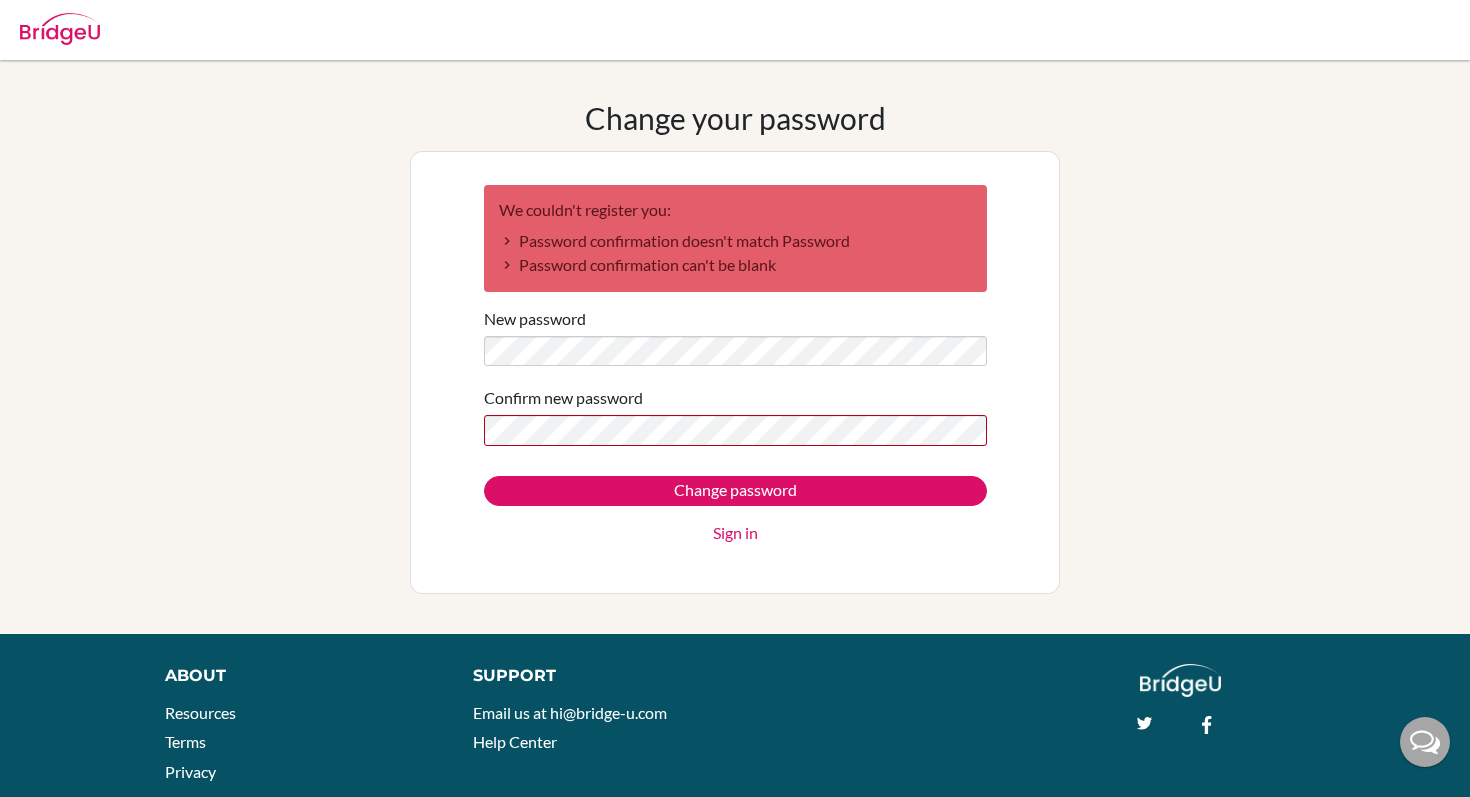 scroll, scrollTop: 0, scrollLeft: 0, axis: both 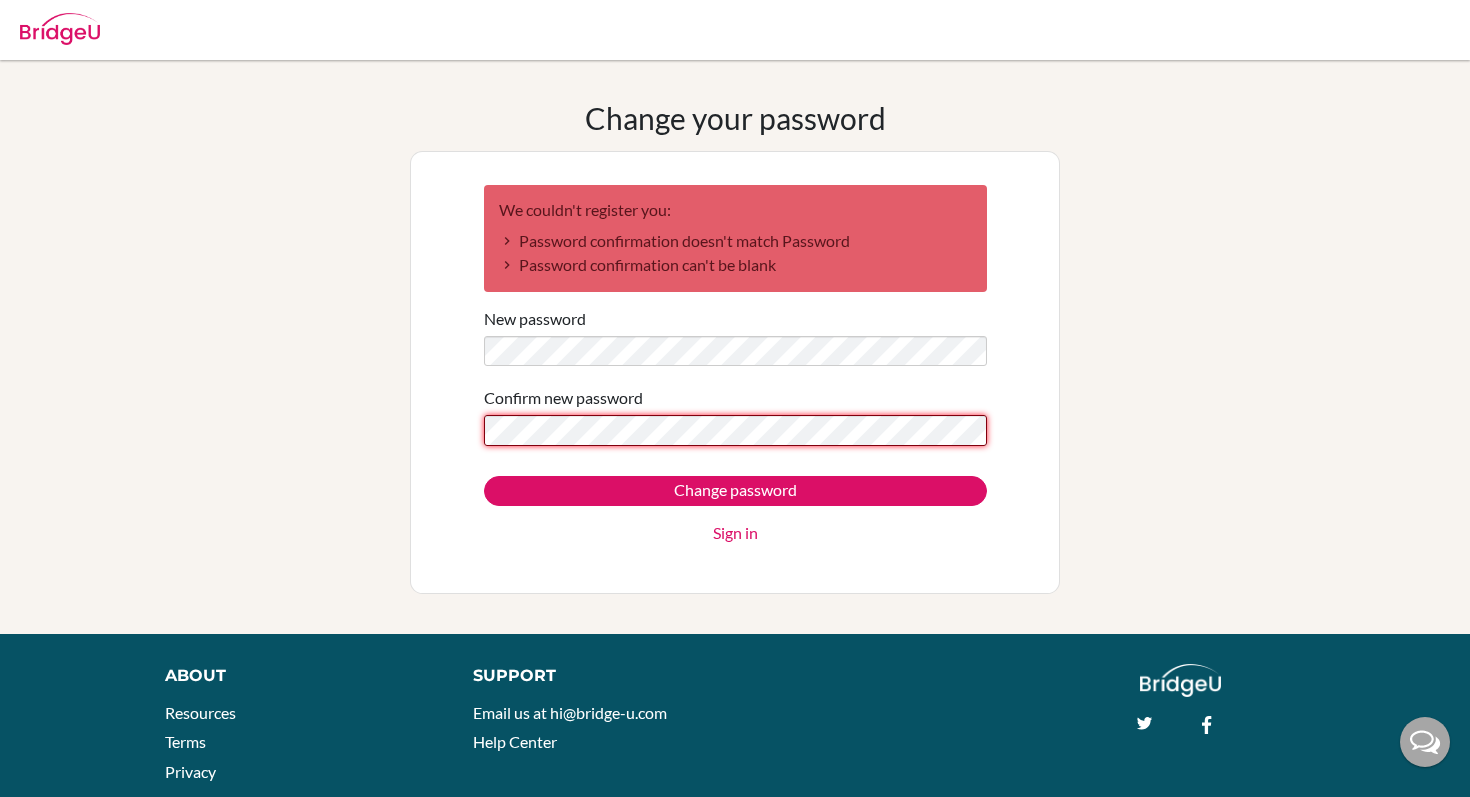 click on "Change password" at bounding box center (735, 491) 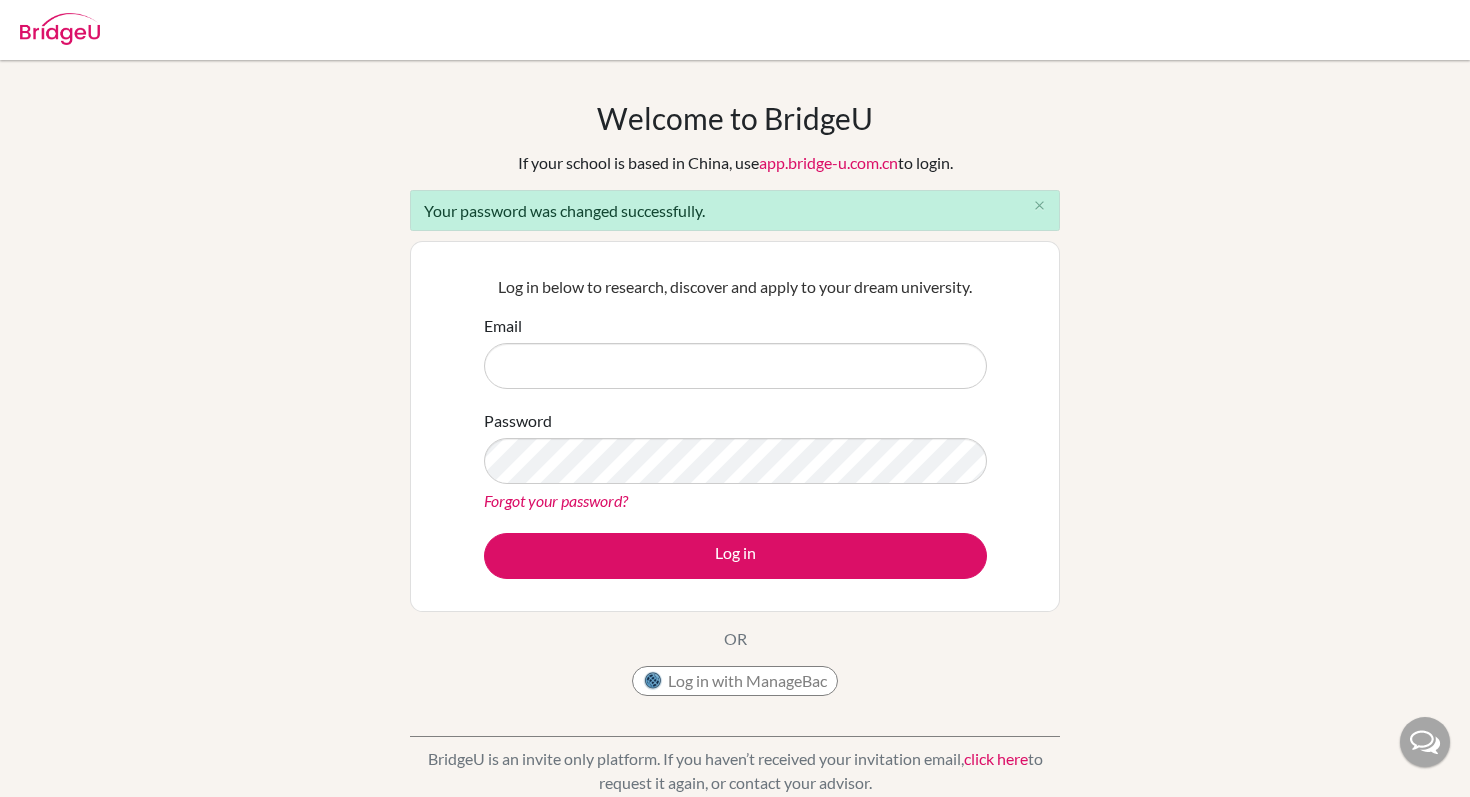 scroll, scrollTop: 0, scrollLeft: 0, axis: both 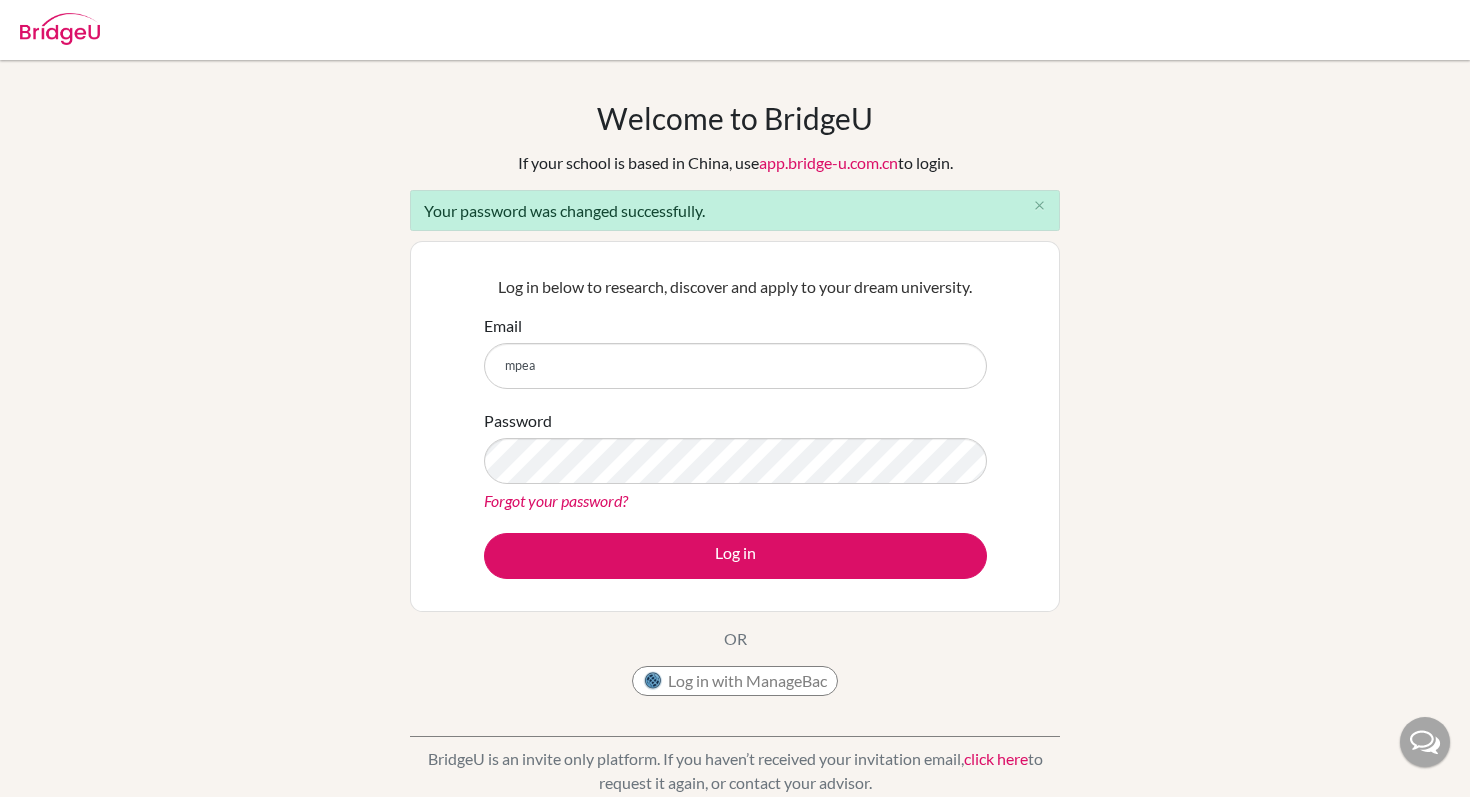 type on "[USERNAME]@example.com" 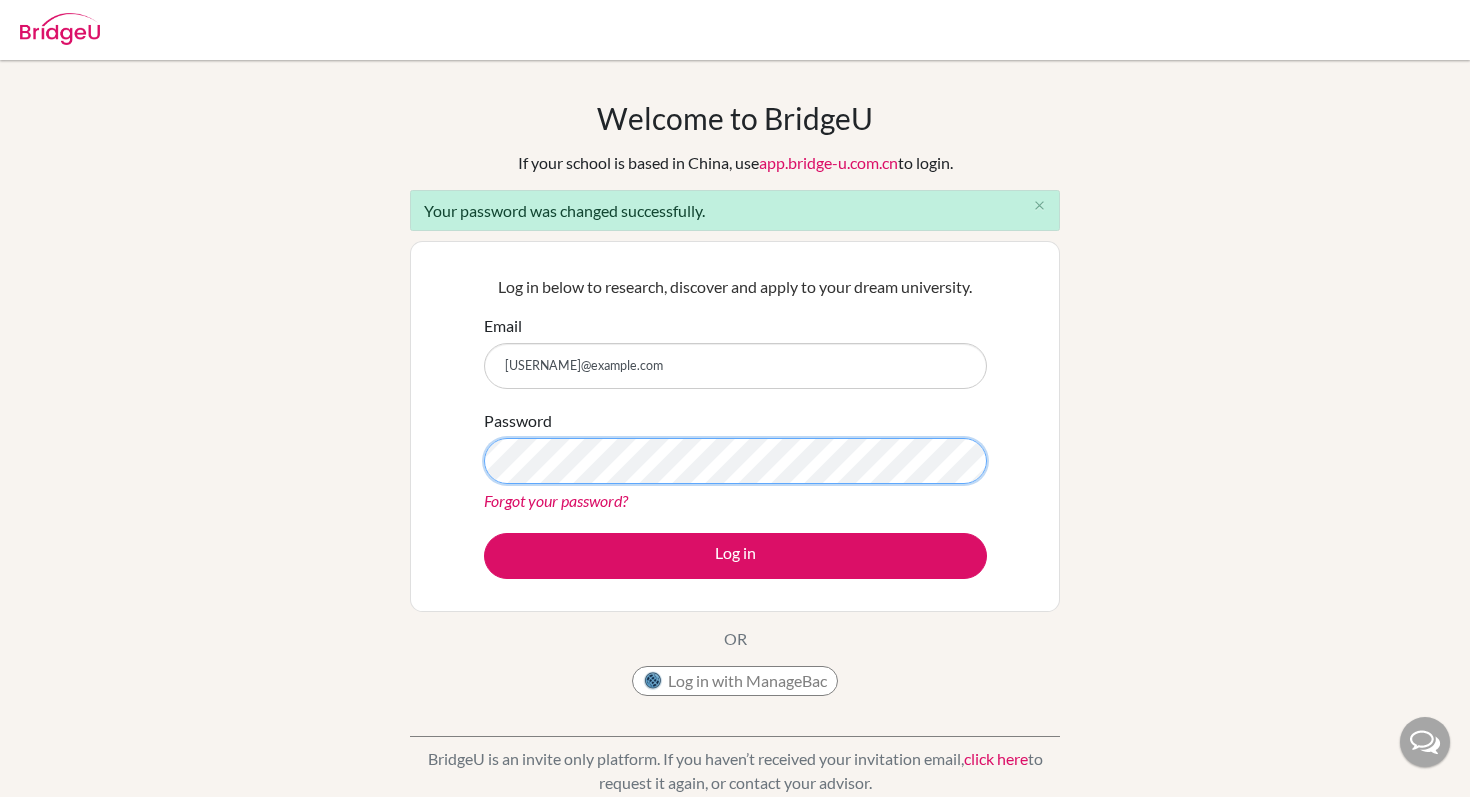 click on "Log in" at bounding box center [735, 556] 